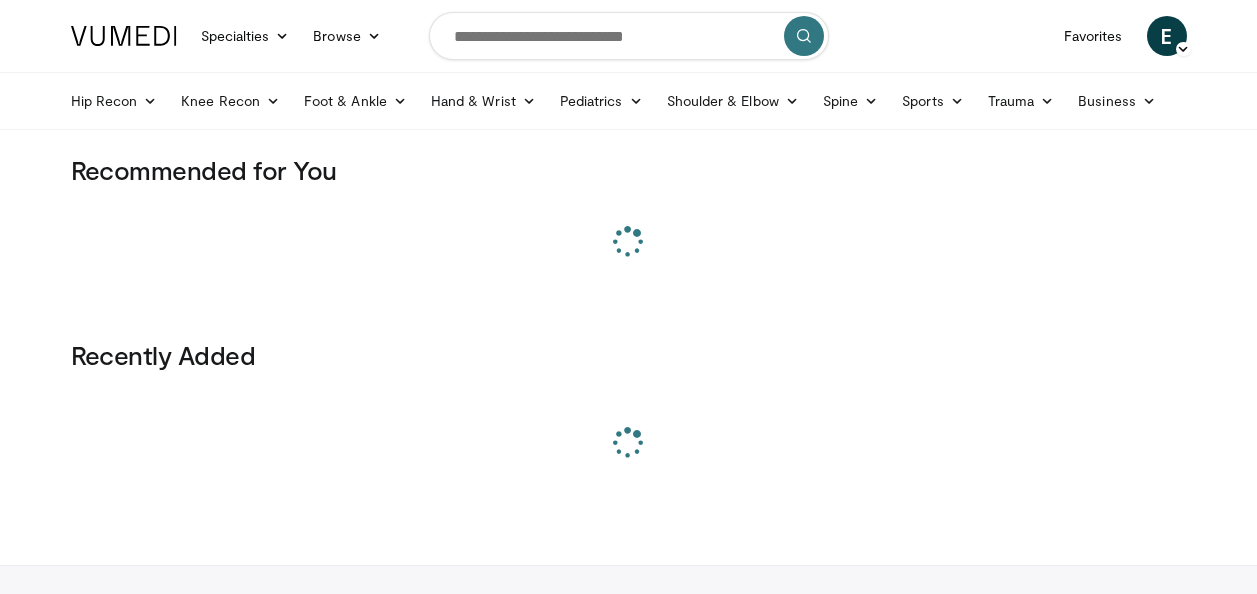 scroll, scrollTop: 0, scrollLeft: 0, axis: both 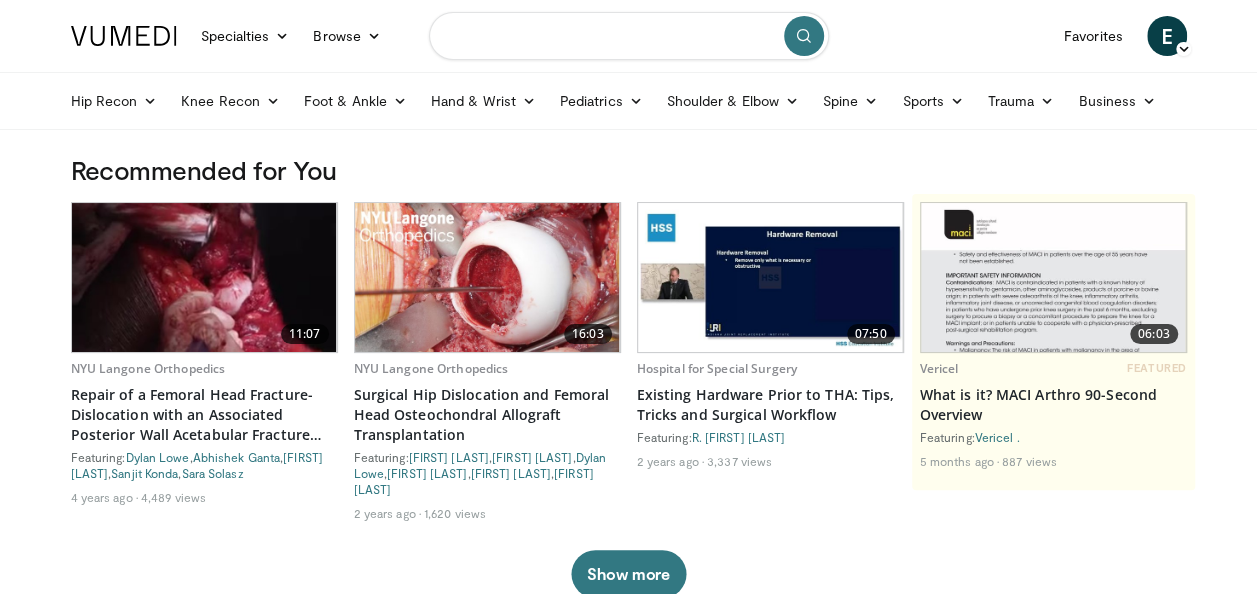 click at bounding box center (629, 36) 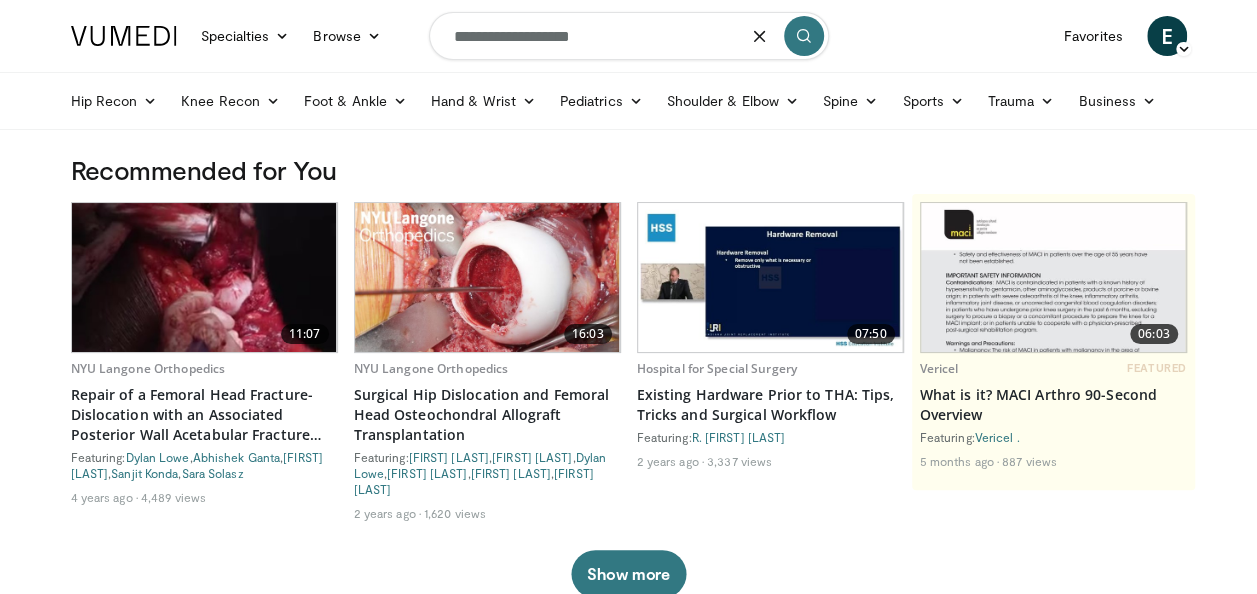 type on "**********" 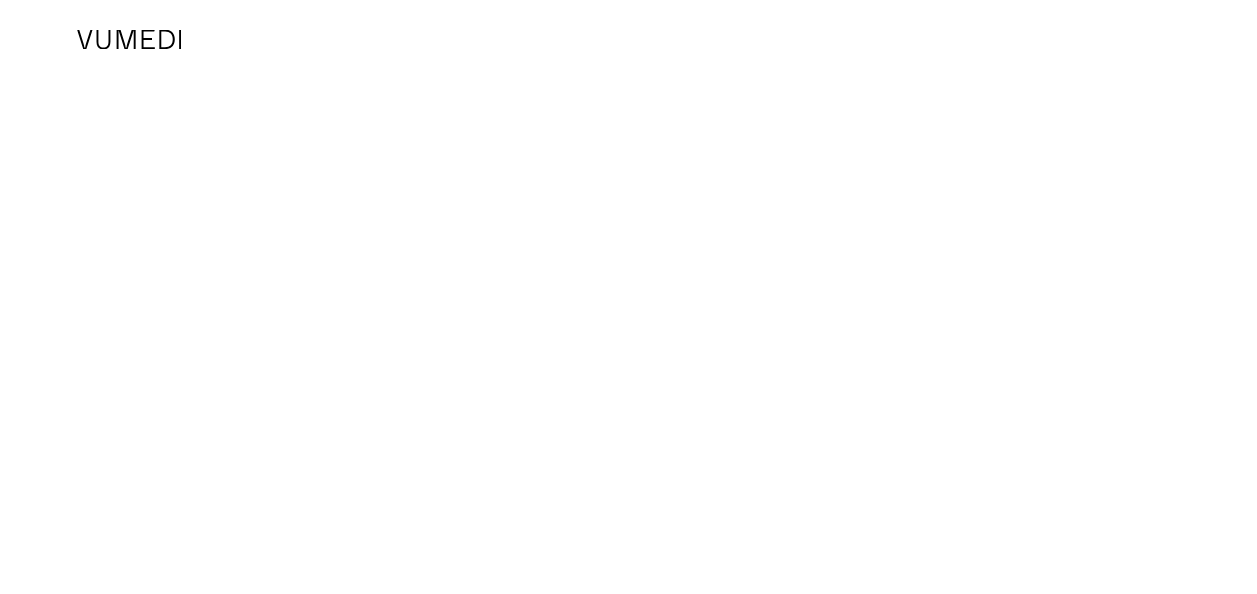 scroll, scrollTop: 0, scrollLeft: 0, axis: both 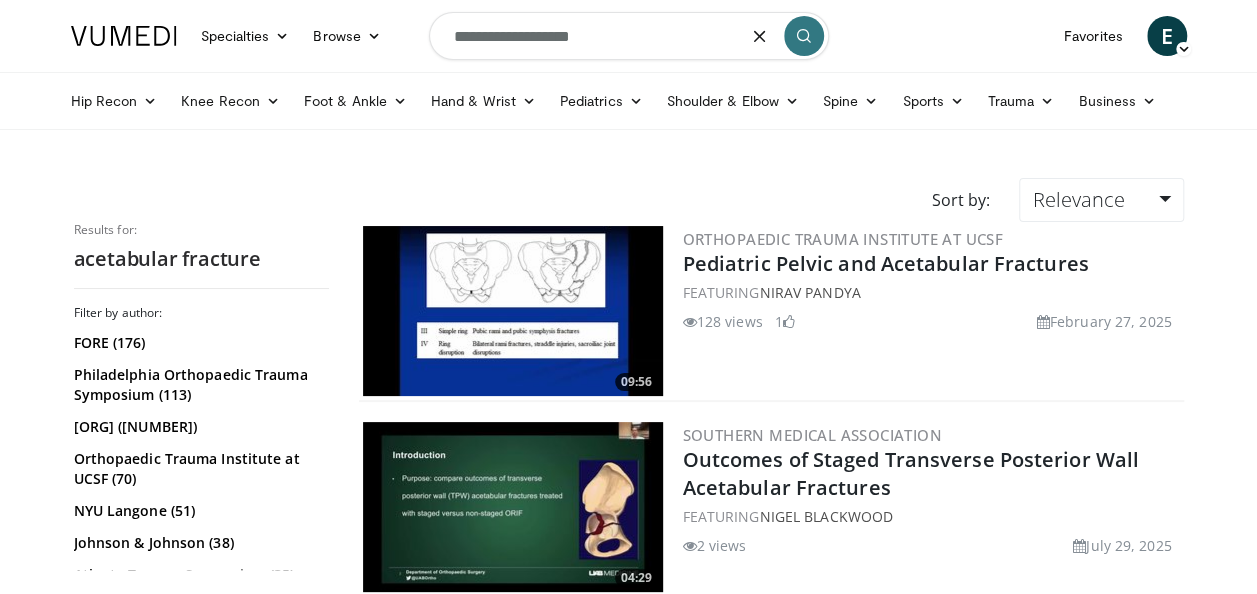 click on "**********" at bounding box center (629, 36) 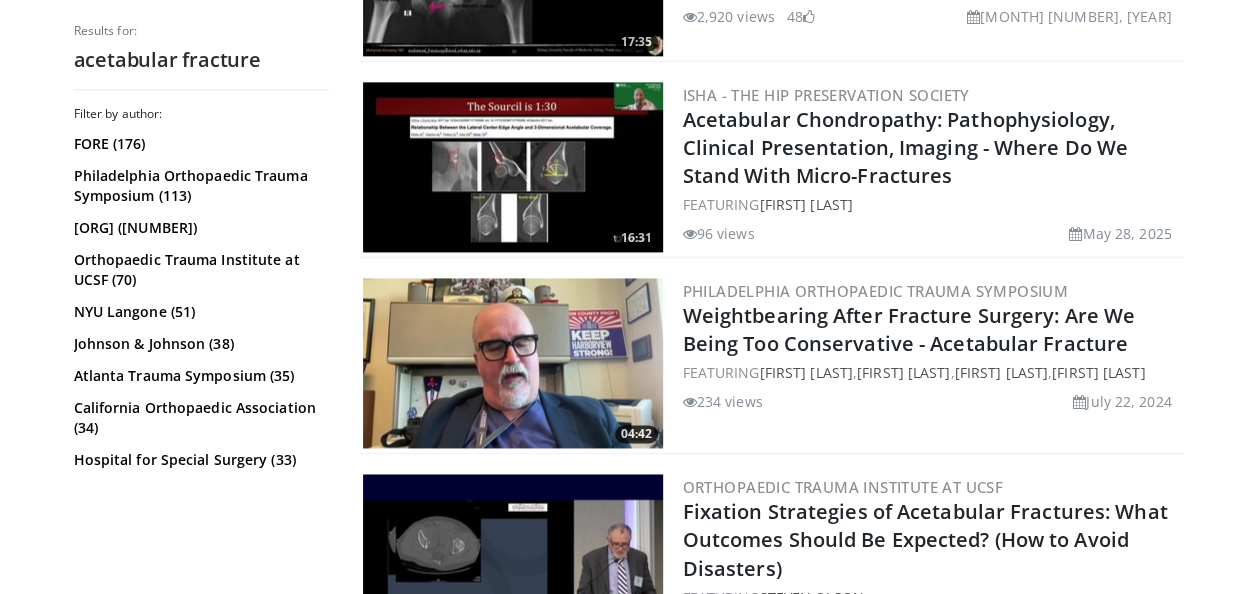 scroll, scrollTop: 1327, scrollLeft: 0, axis: vertical 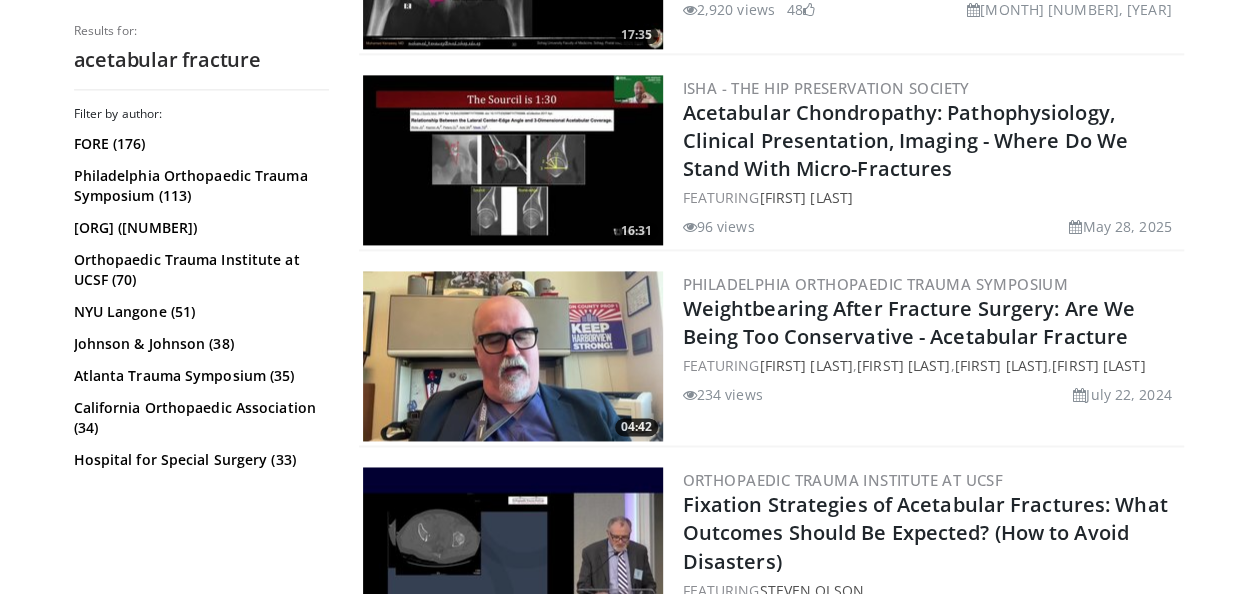 click at bounding box center (513, 356) 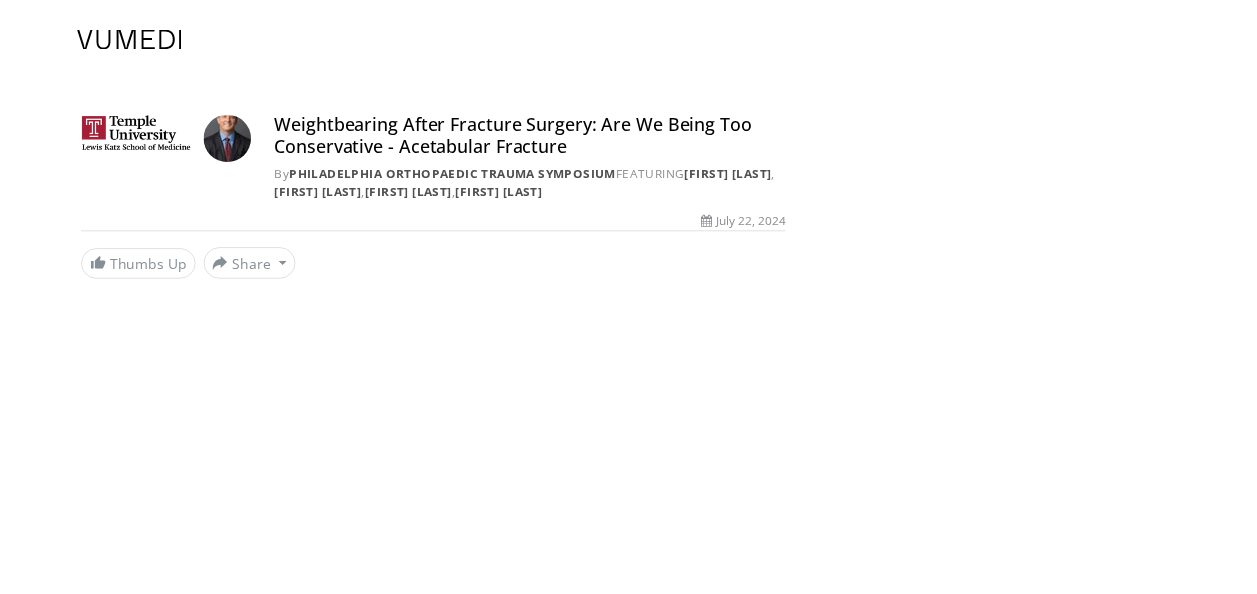 scroll, scrollTop: 0, scrollLeft: 0, axis: both 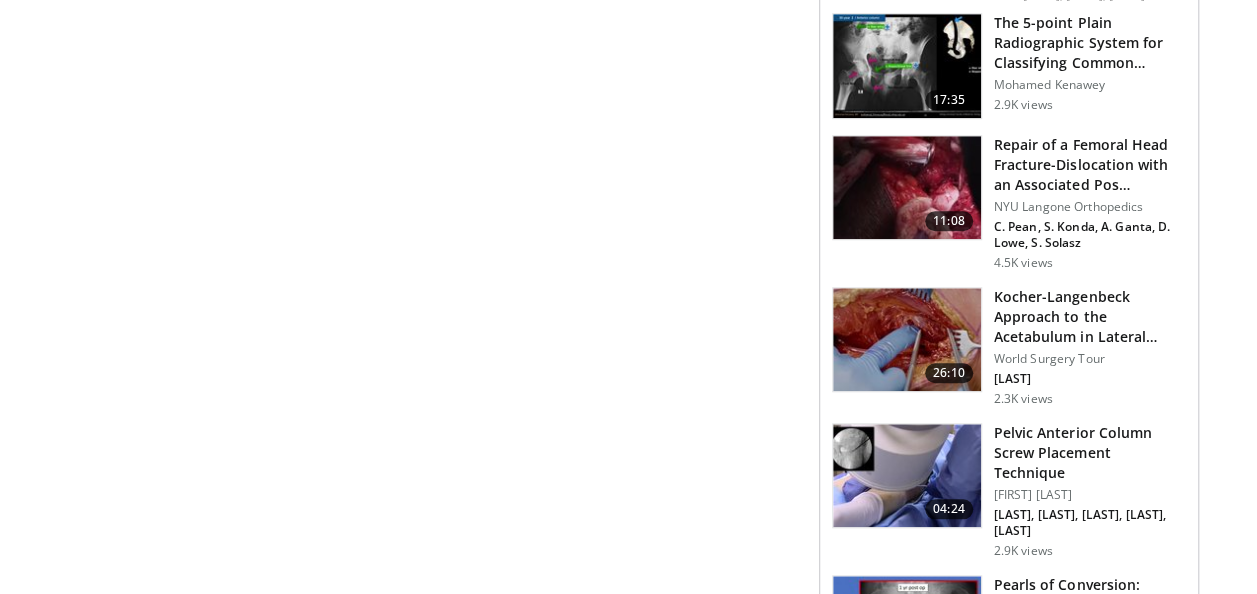 click at bounding box center [907, 340] 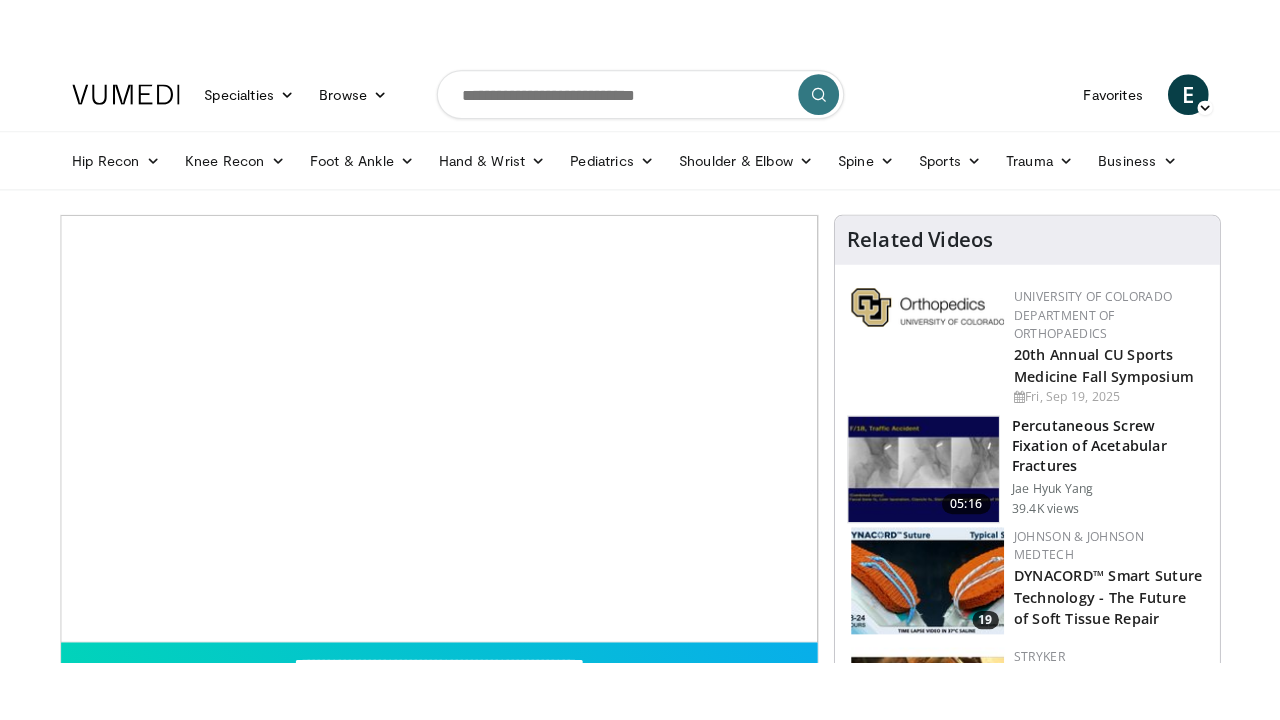 scroll, scrollTop: 0, scrollLeft: 0, axis: both 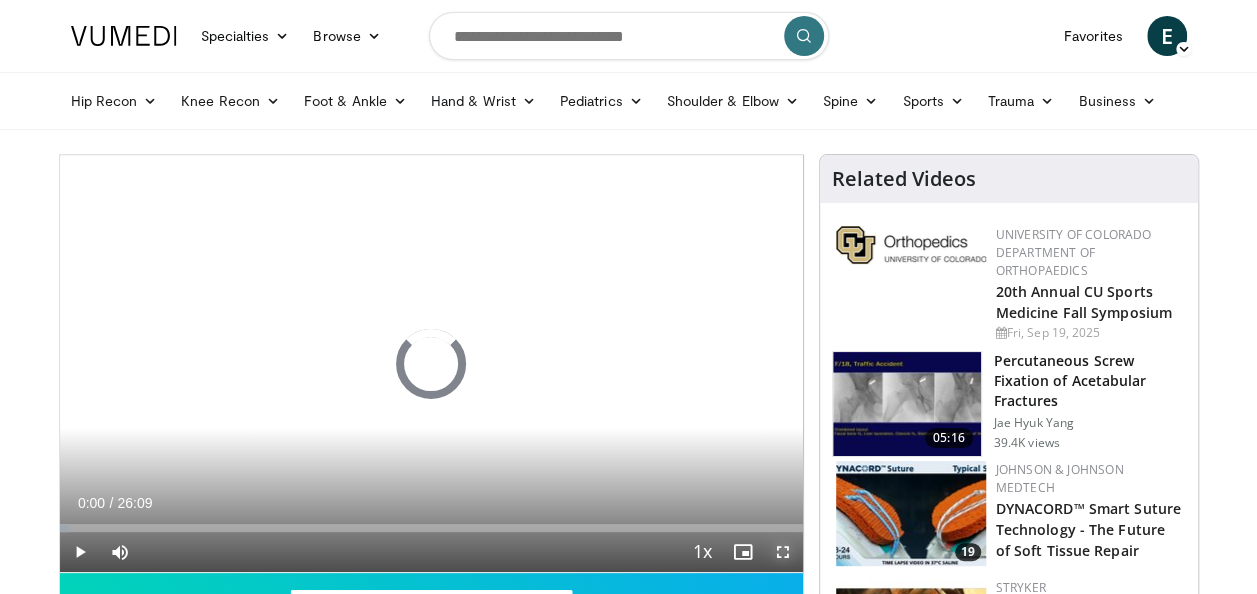 click at bounding box center (783, 552) 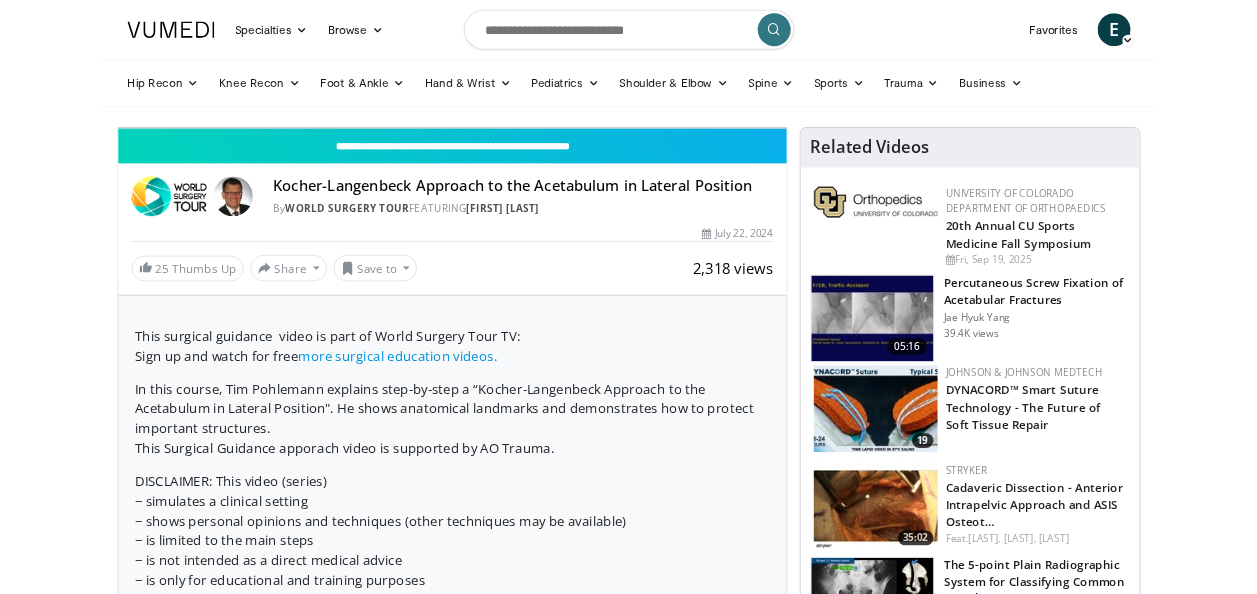 scroll, scrollTop: 0, scrollLeft: 0, axis: both 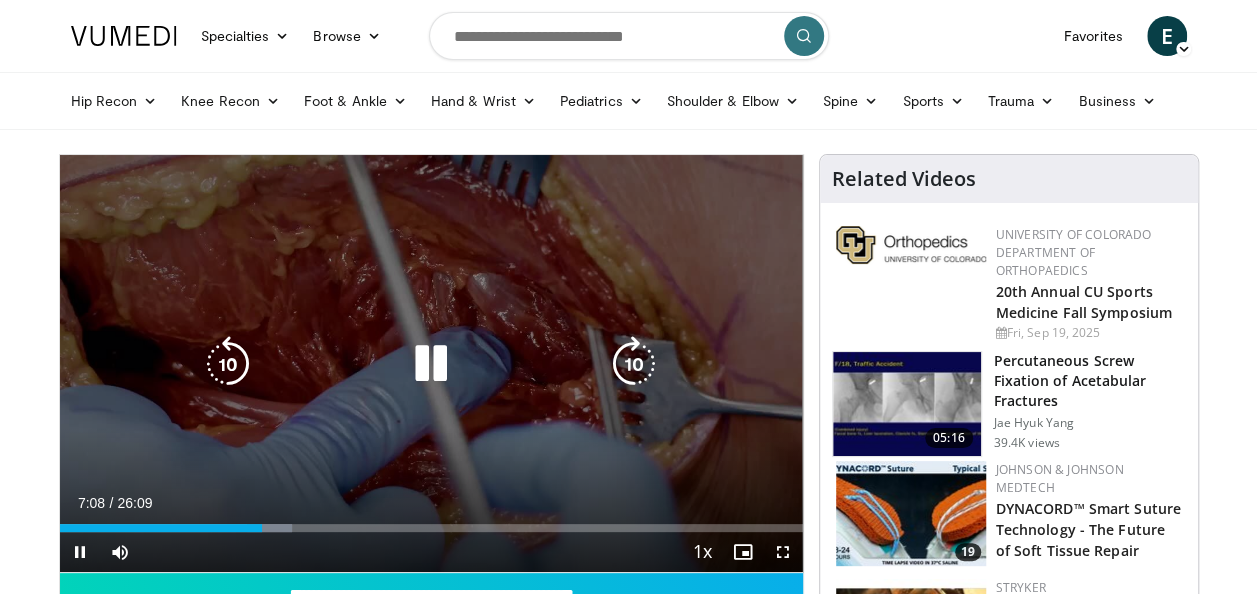 click at bounding box center [431, 364] 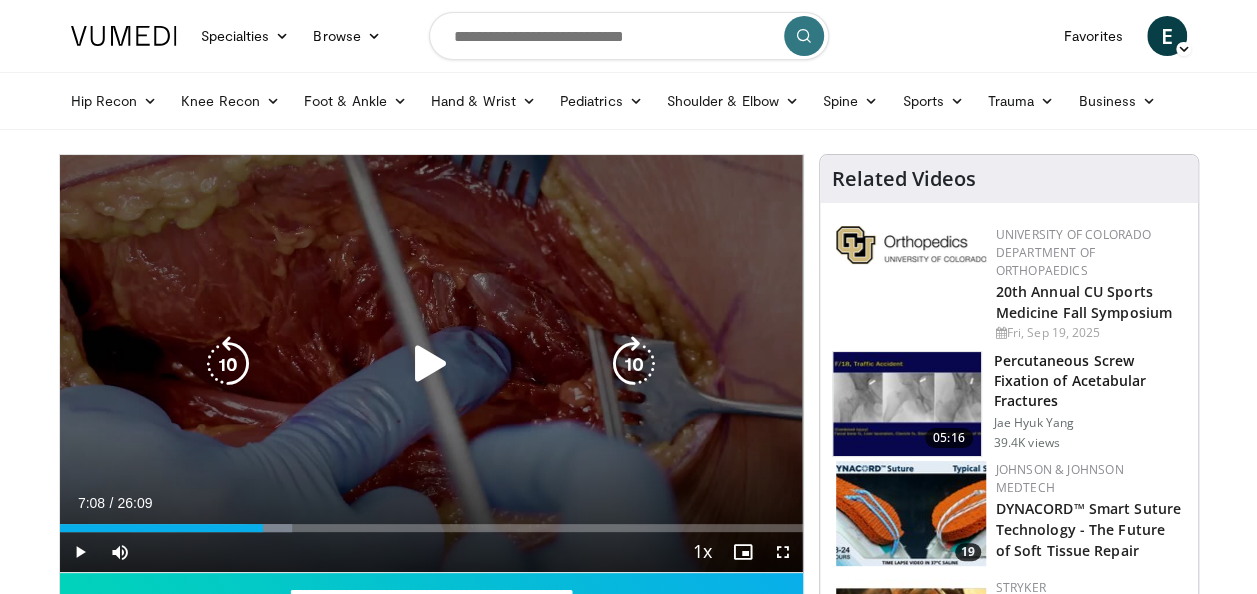 click at bounding box center (431, 364) 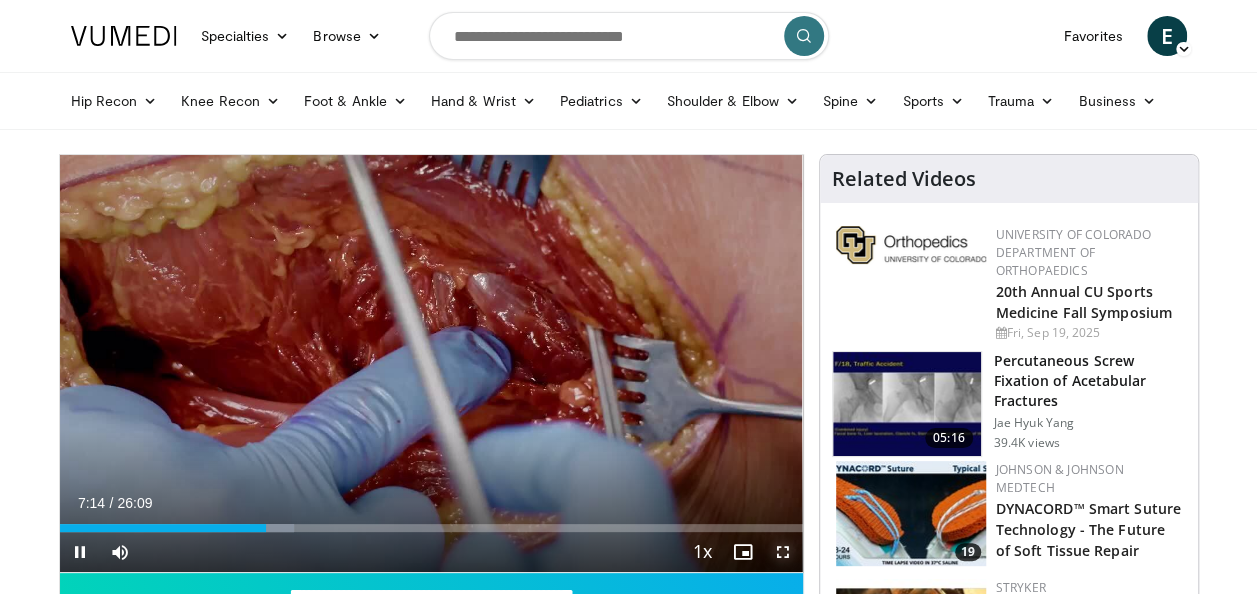 click at bounding box center (783, 552) 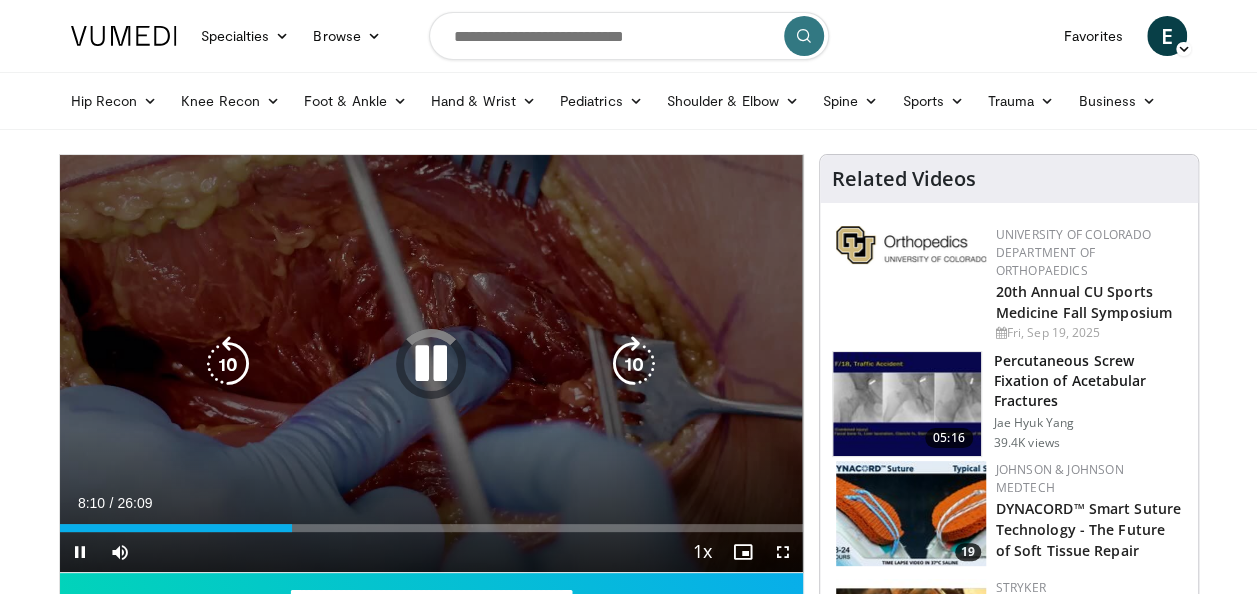 click at bounding box center [431, 364] 